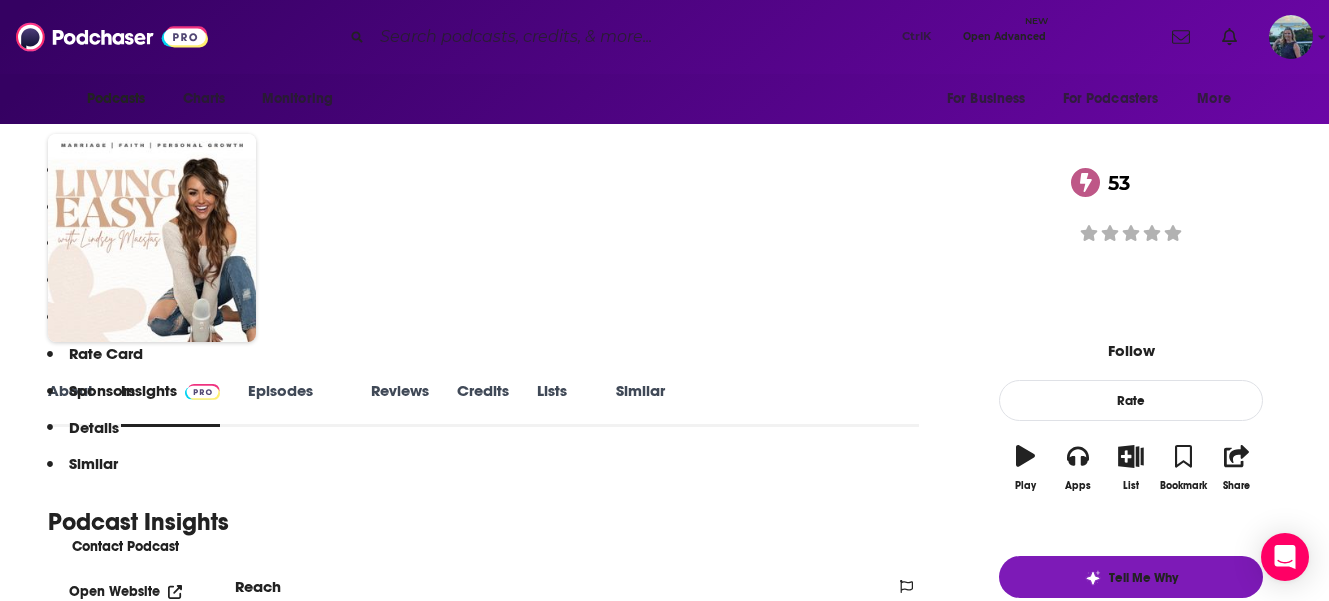 scroll, scrollTop: 3200, scrollLeft: 0, axis: vertical 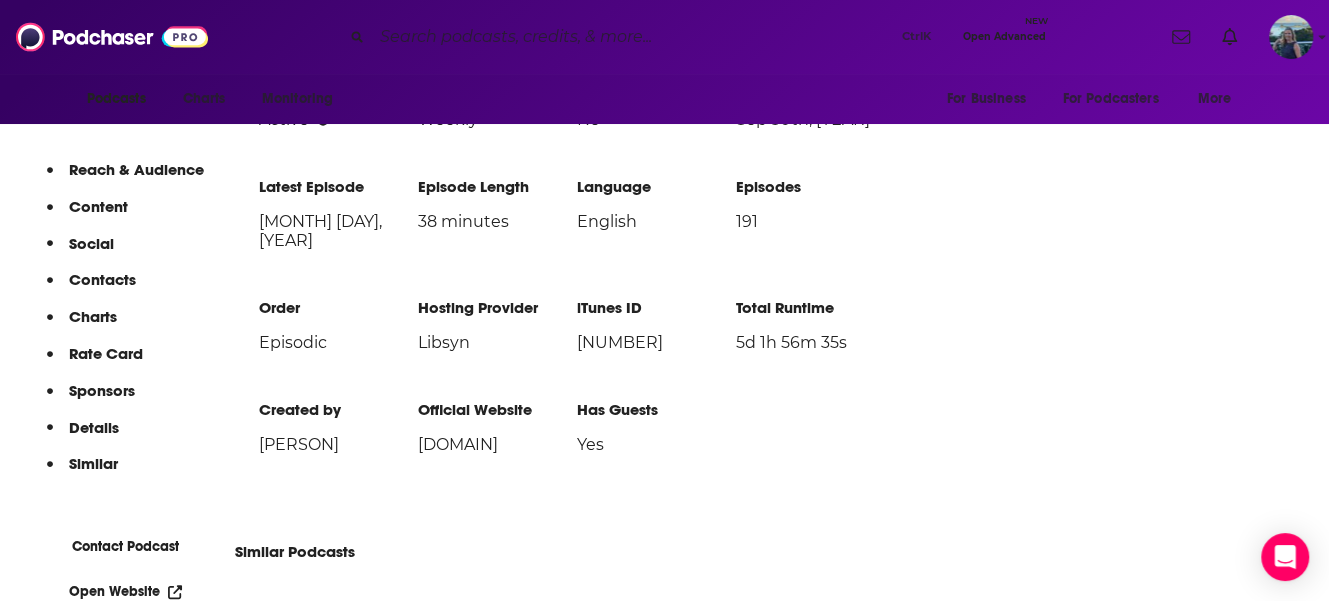 click at bounding box center (633, 37) 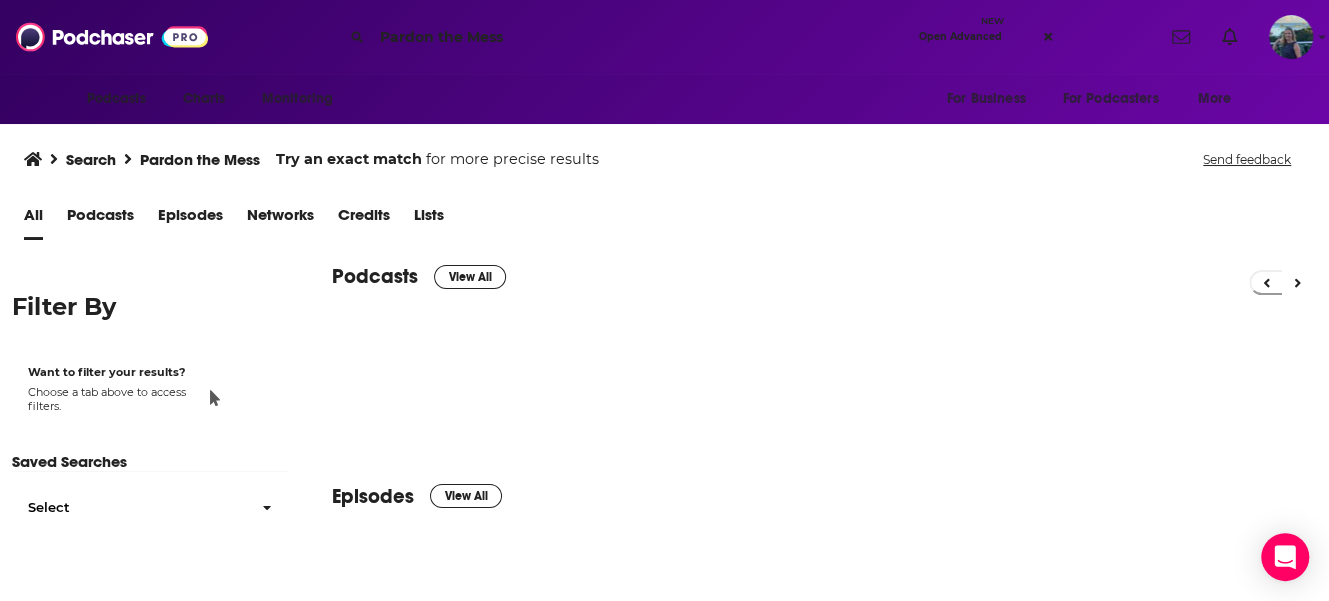scroll, scrollTop: 0, scrollLeft: 0, axis: both 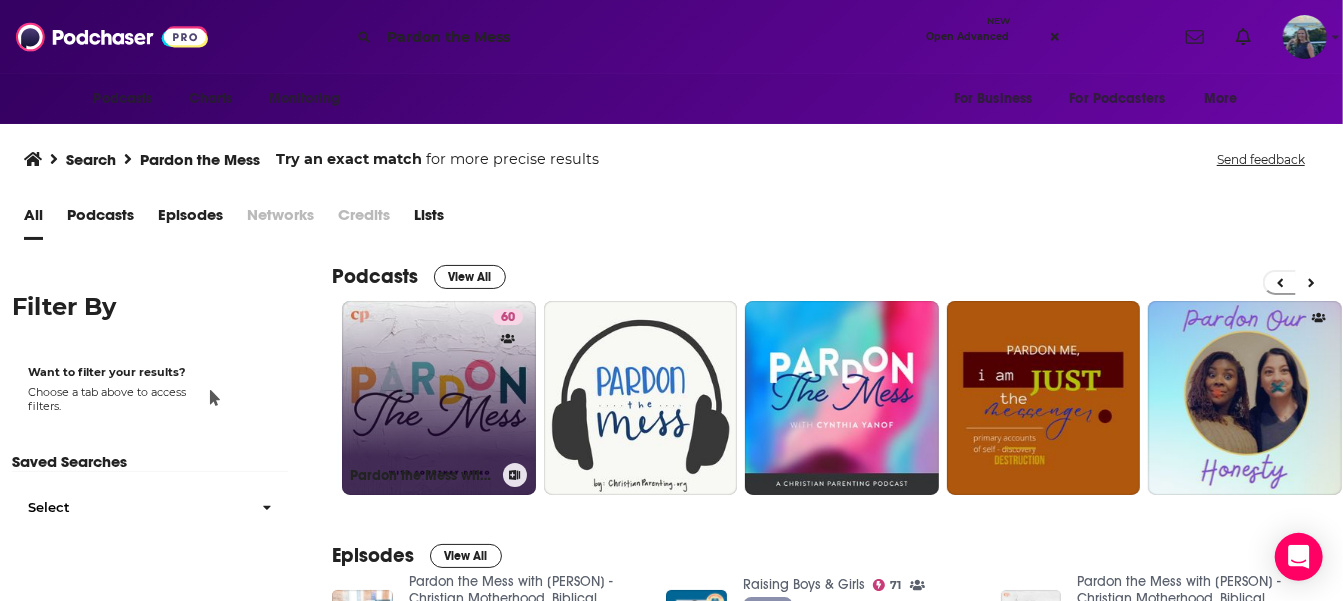 click on "[NUMBER] Pardon the Mess with [PERSON] - Christian Motherhood, Biblical Parenting, Raising Christian Kids" at bounding box center [439, 398] 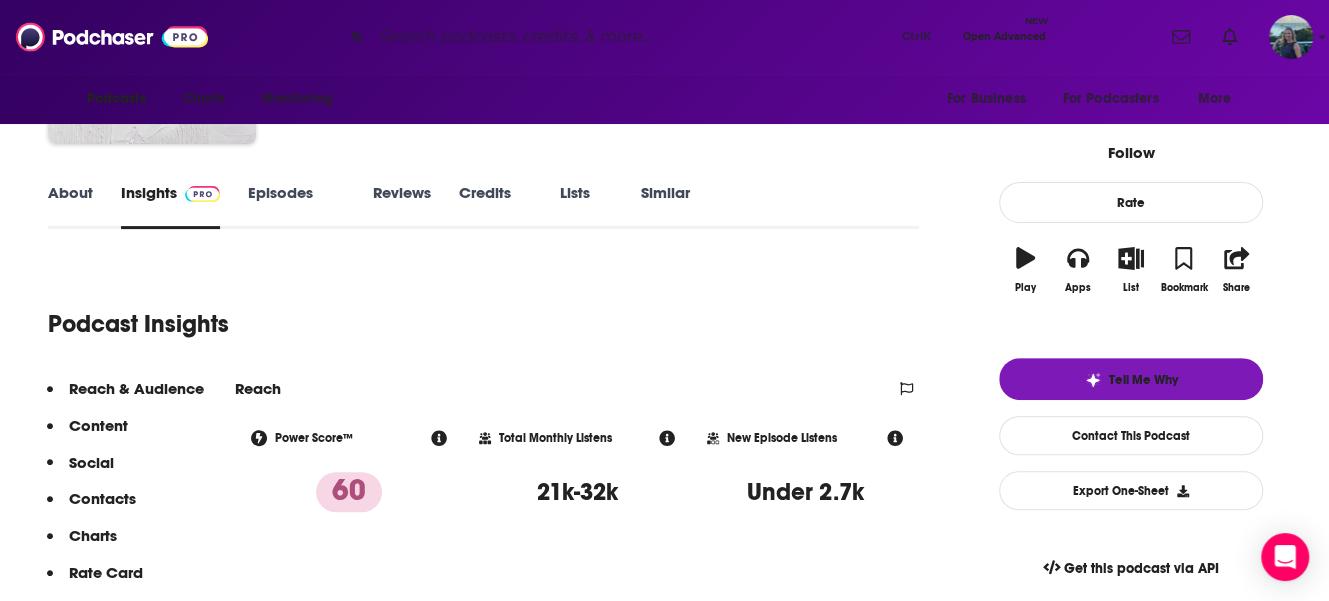 scroll, scrollTop: 200, scrollLeft: 0, axis: vertical 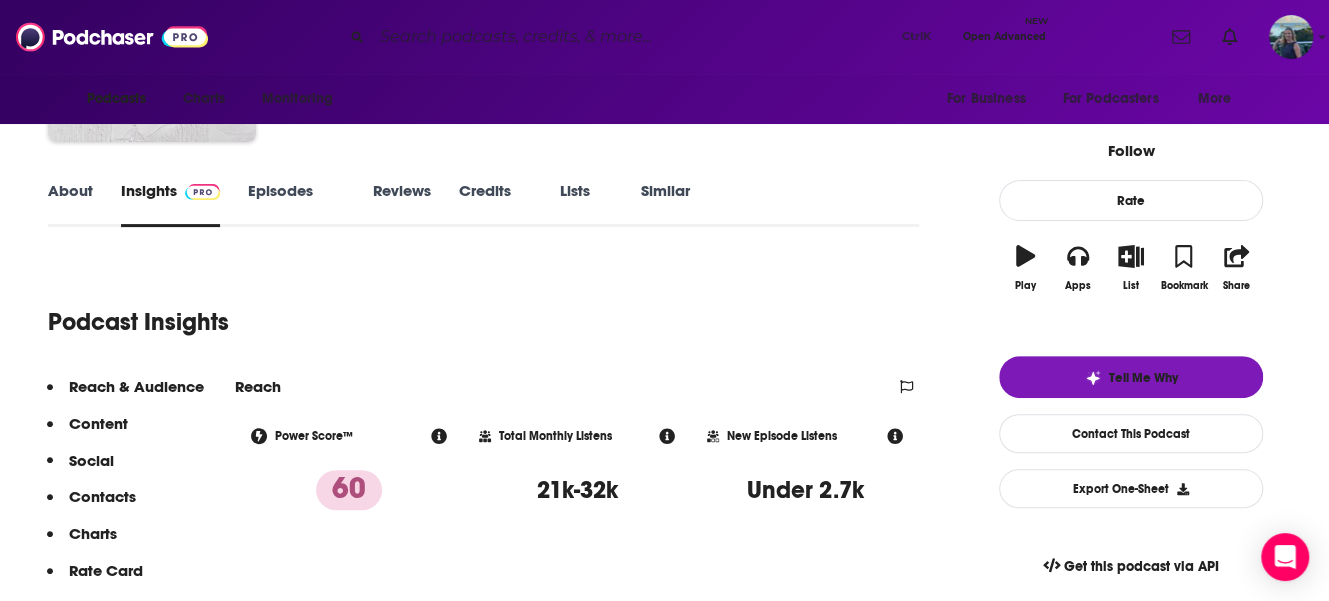 click at bounding box center [633, 37] 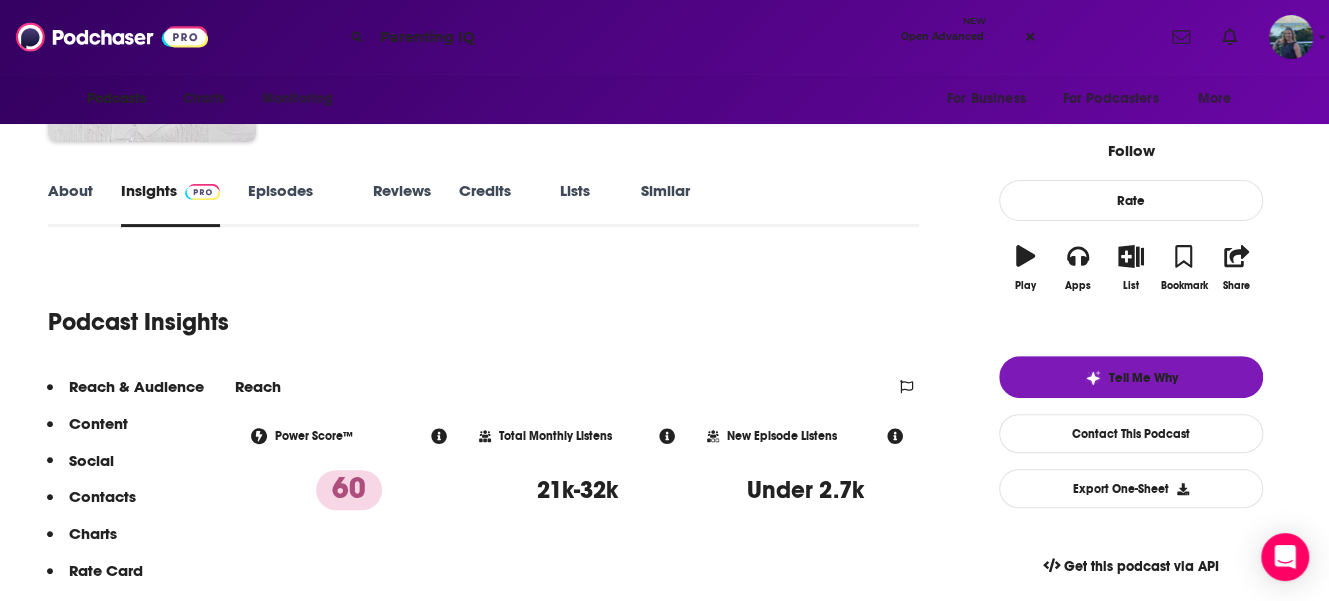 scroll, scrollTop: 0, scrollLeft: 0, axis: both 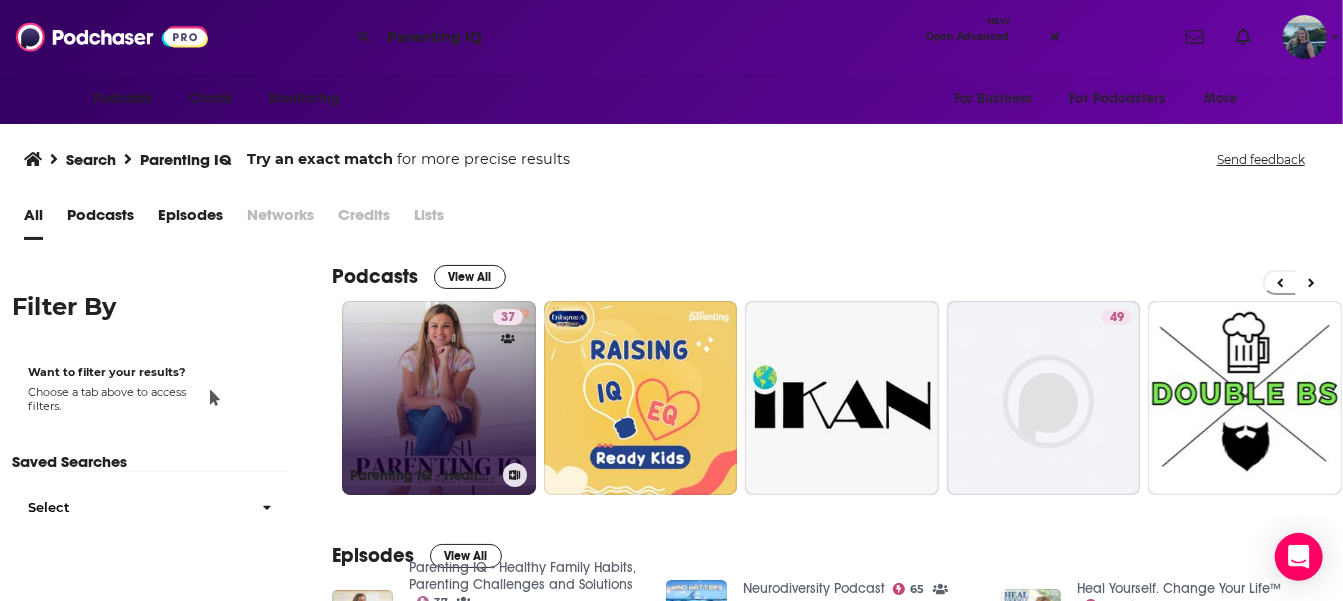 click on "[NUMBER] Parenting IQ - Healthy Family Habits, Parenting Challenges and Solutions" at bounding box center (439, 398) 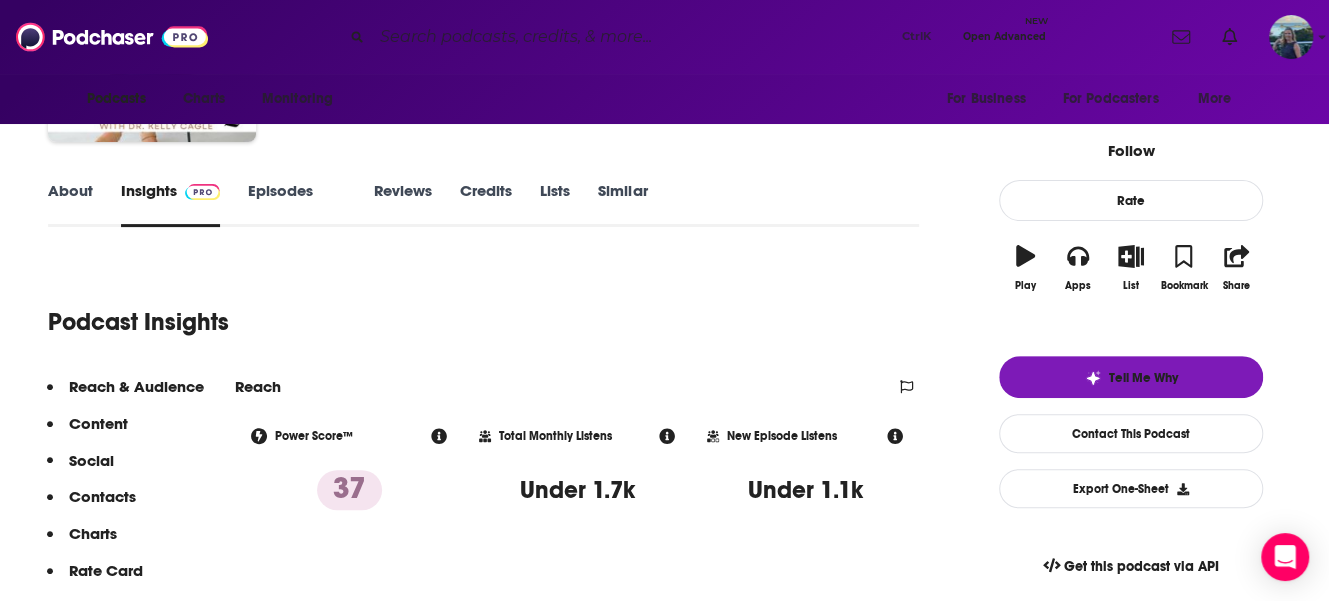 scroll, scrollTop: 0, scrollLeft: 0, axis: both 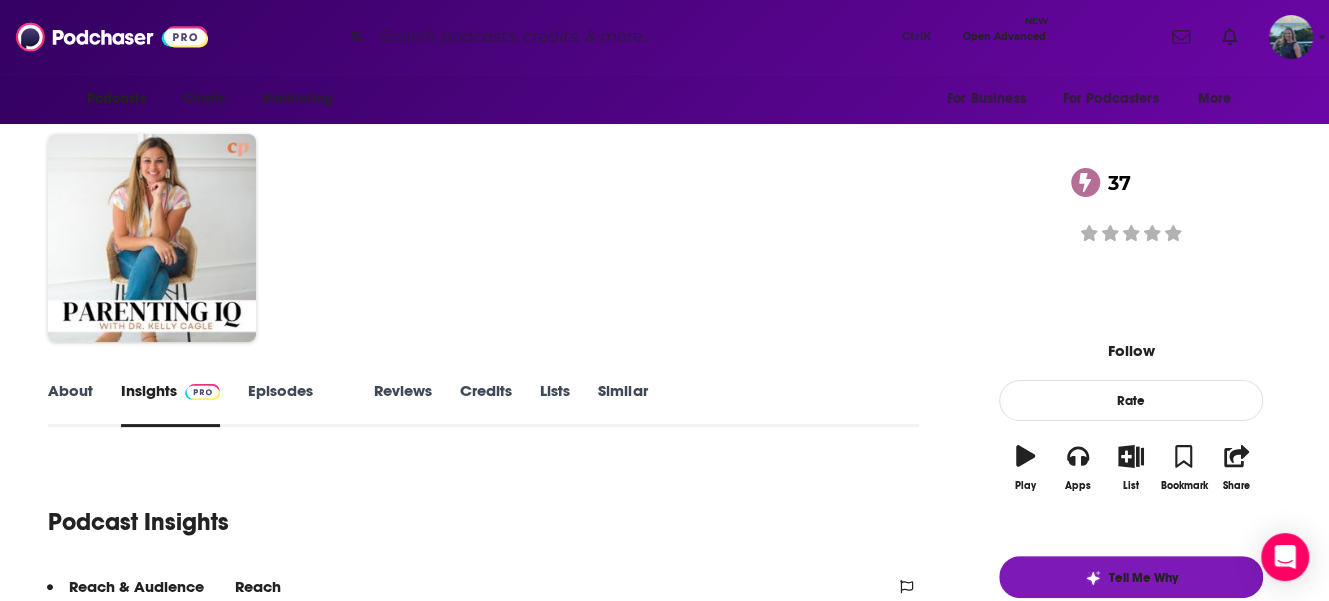 click at bounding box center [633, 37] 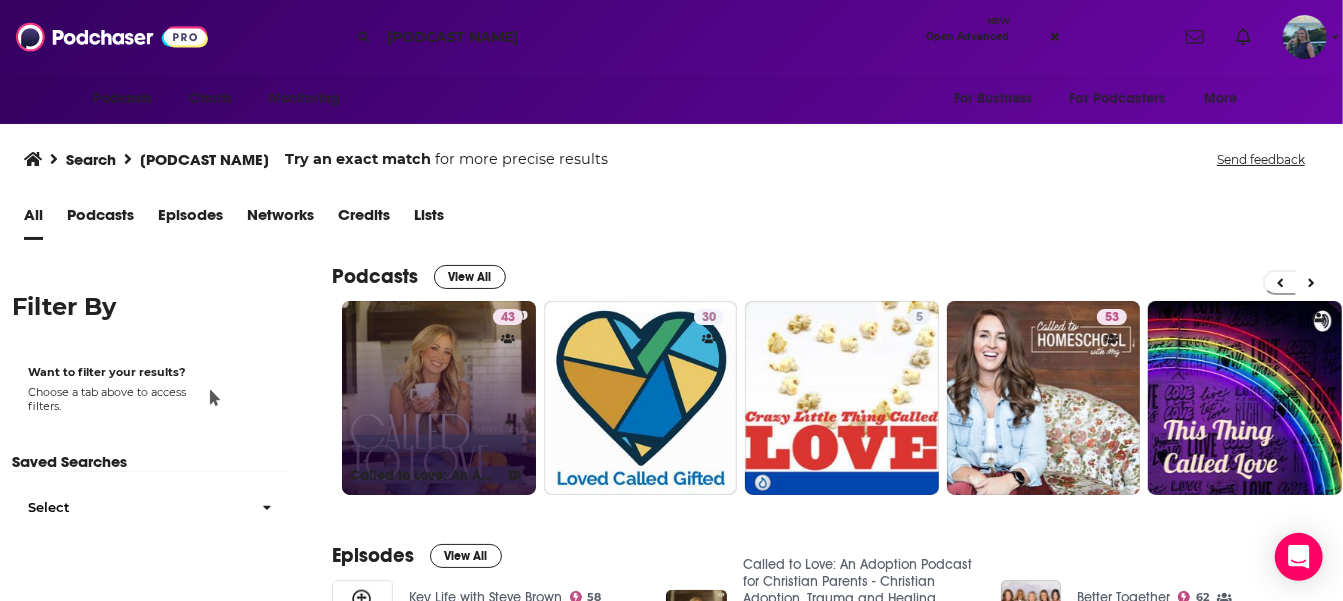 click on "[NUMBER] Called to Love: An Adoption Podcast for Christian Parents - Christian Adoption, Trauma and Healing, Foster Care, Parenting Adopted Children" at bounding box center (439, 398) 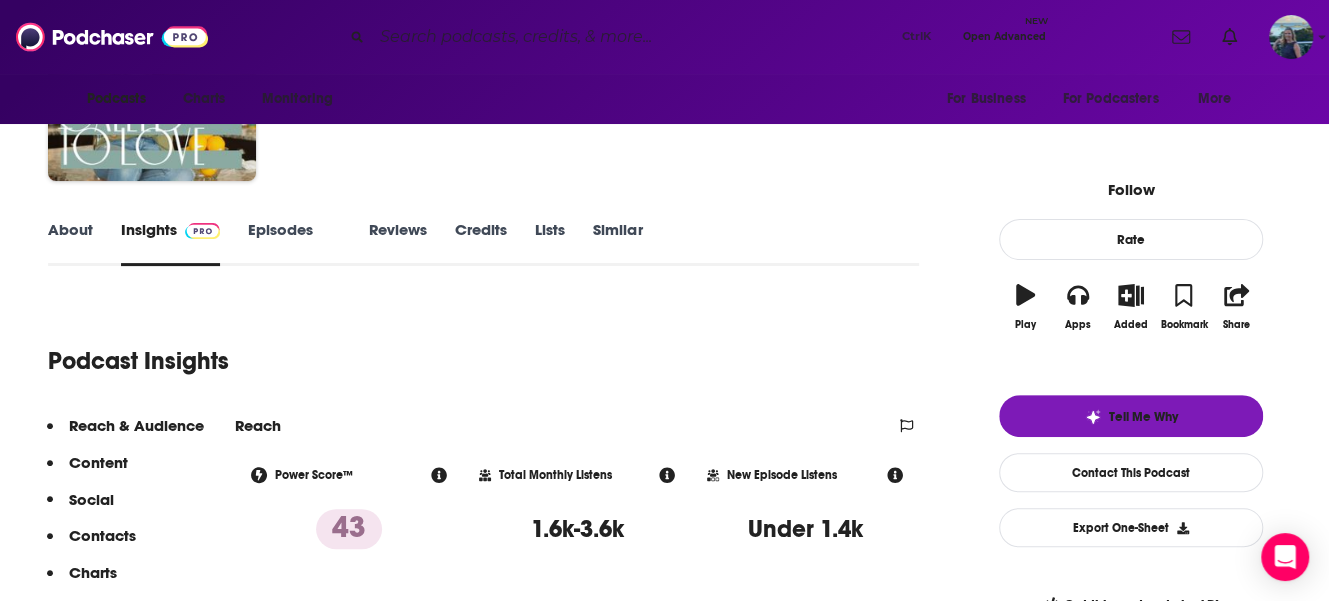 scroll, scrollTop: 200, scrollLeft: 0, axis: vertical 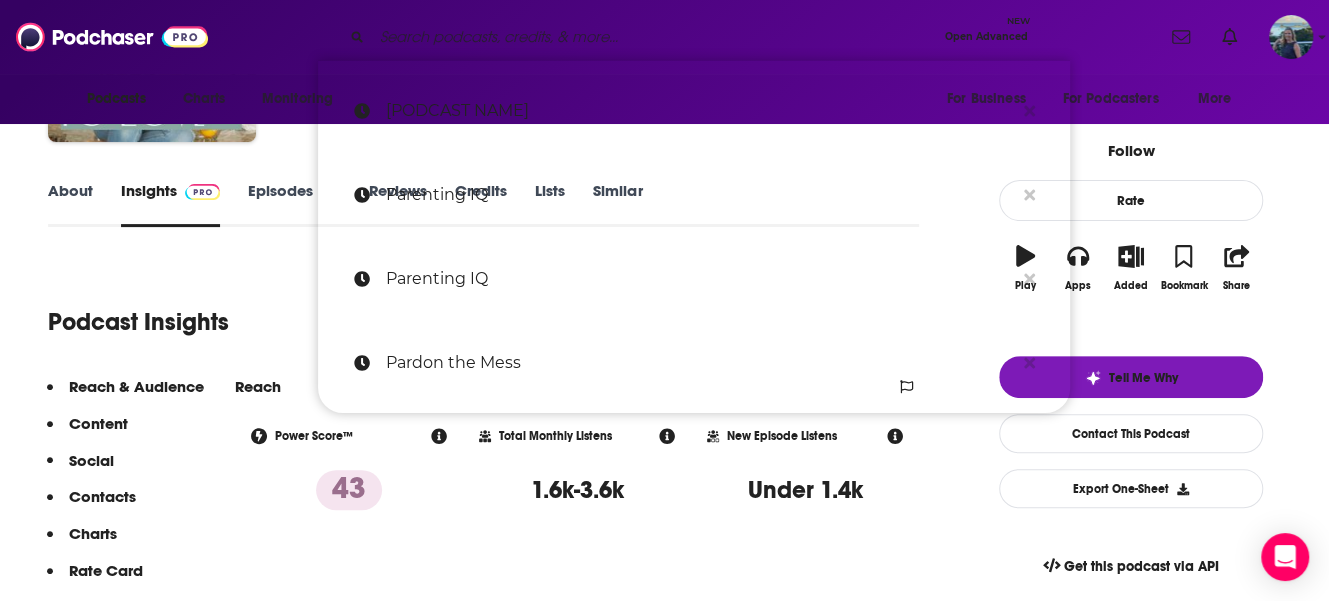 click at bounding box center (654, 37) 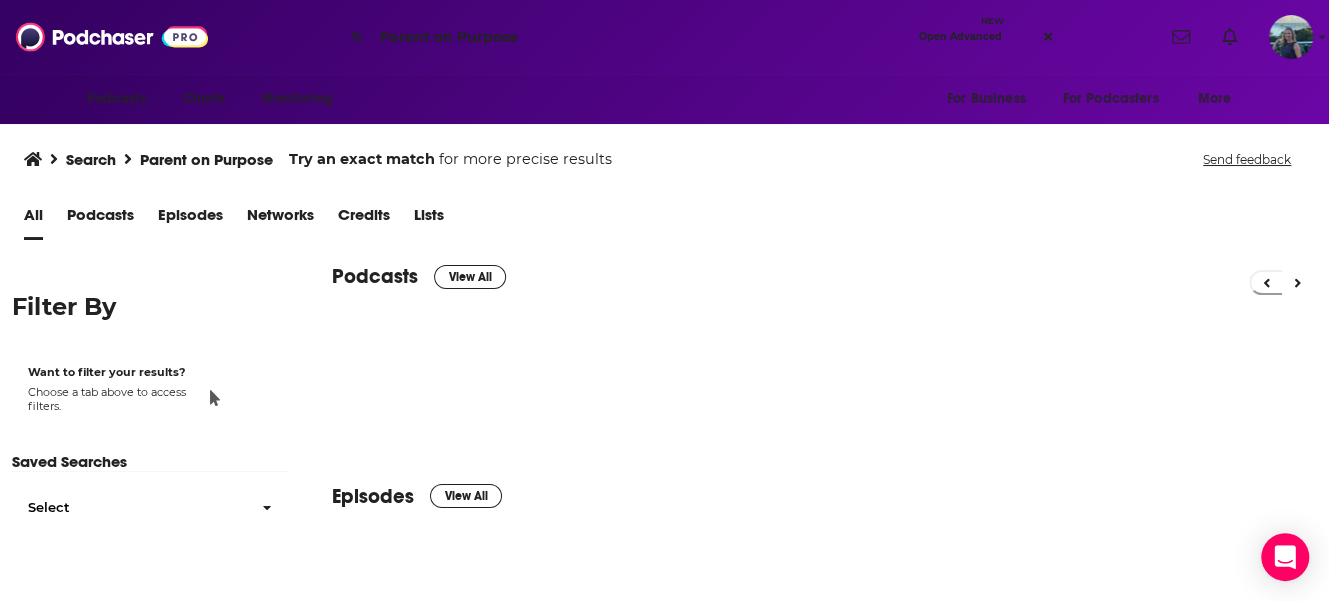 scroll, scrollTop: 0, scrollLeft: 0, axis: both 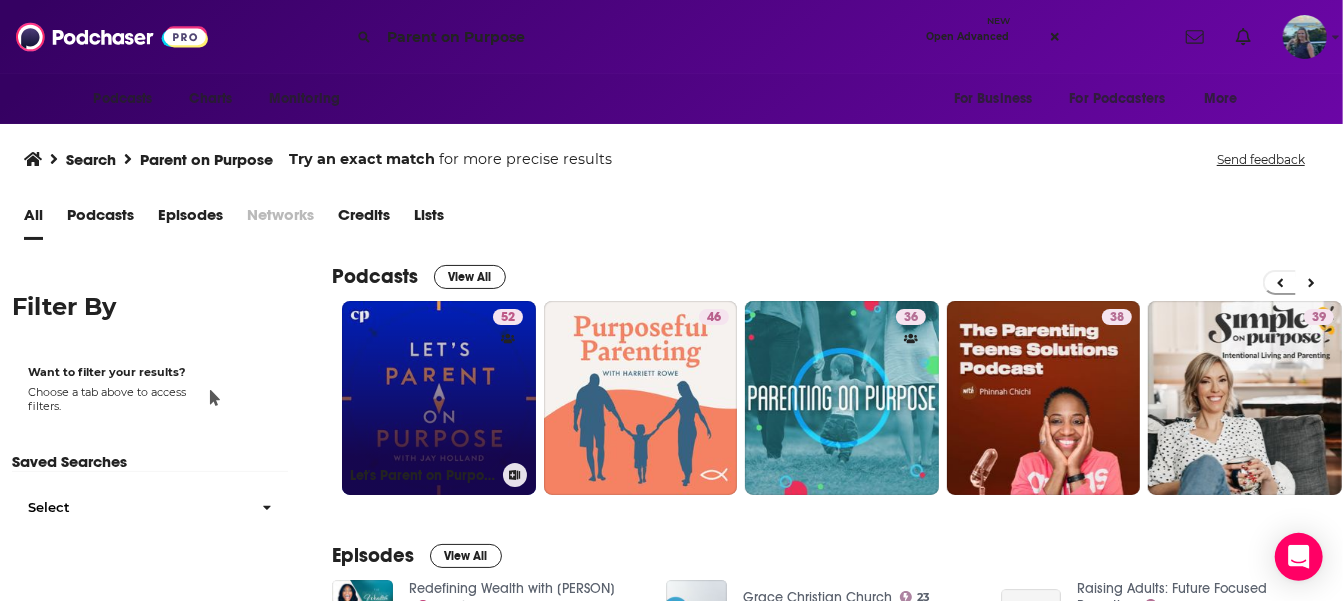 click on "[NUMBER] Let's Parent on Purpose: Christian Marriage, Parenting, and Discipleship" at bounding box center (439, 398) 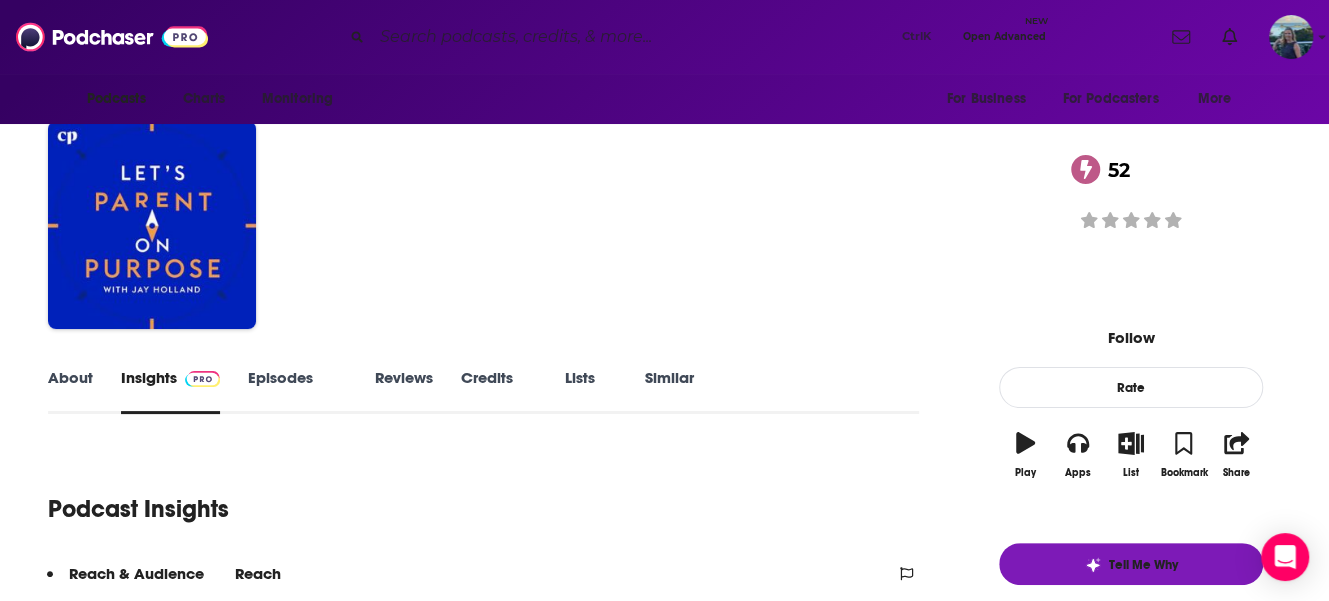 scroll, scrollTop: 200, scrollLeft: 0, axis: vertical 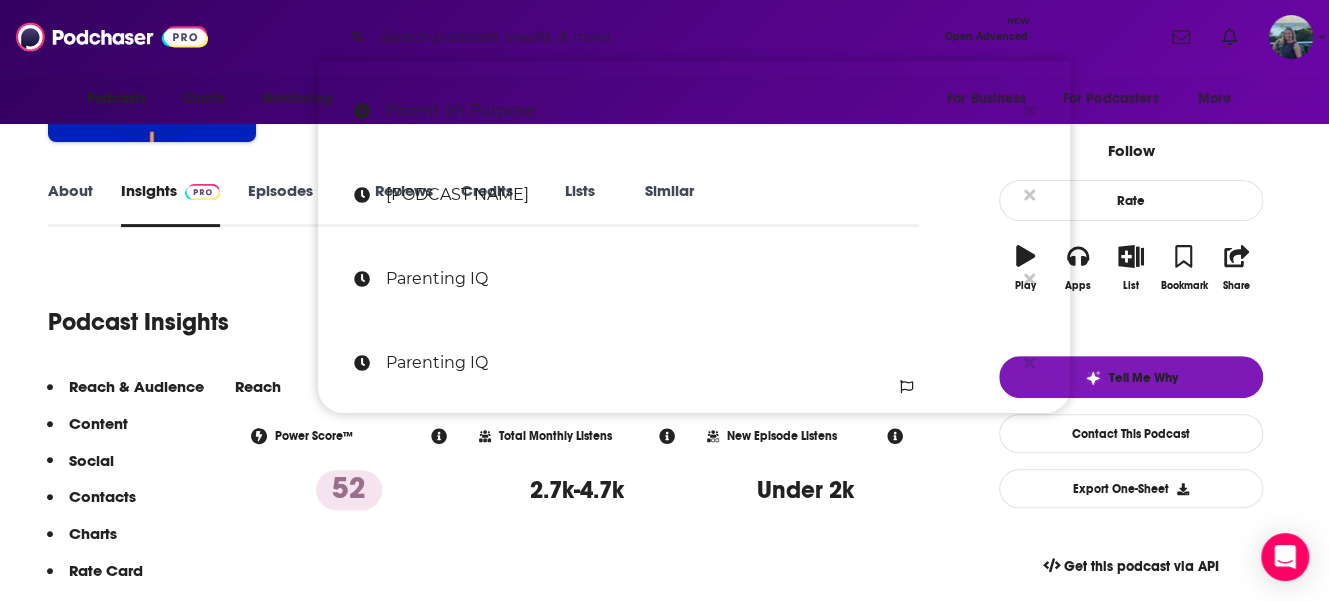 click at bounding box center (654, 37) 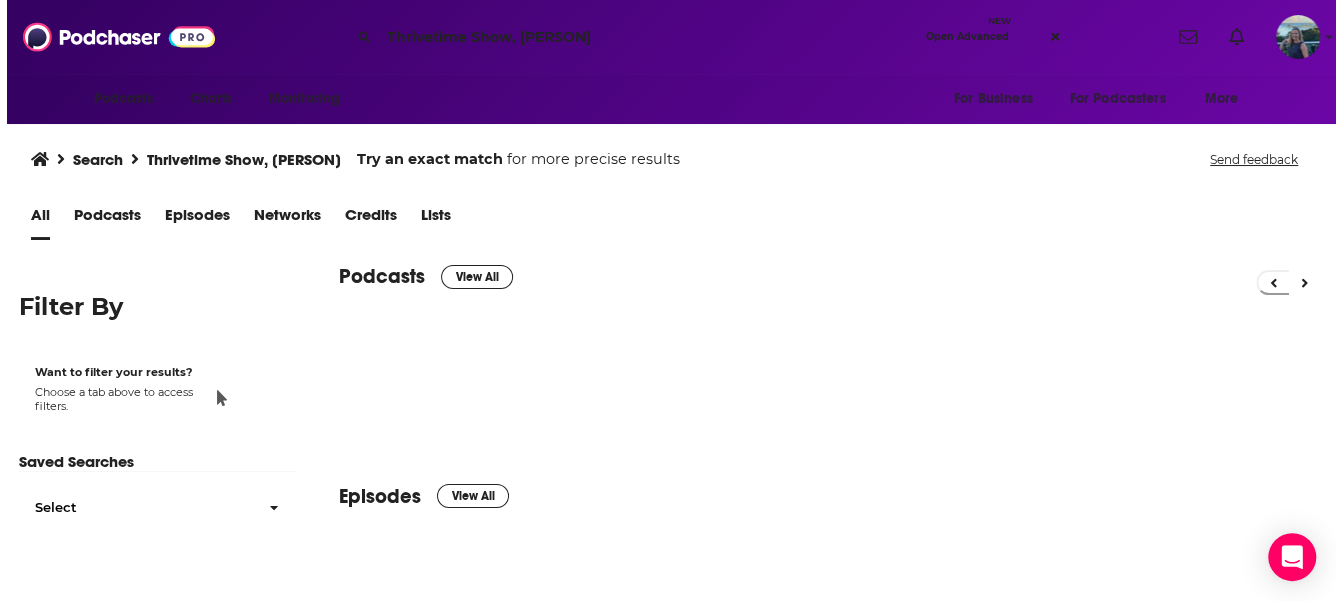 scroll, scrollTop: 0, scrollLeft: 0, axis: both 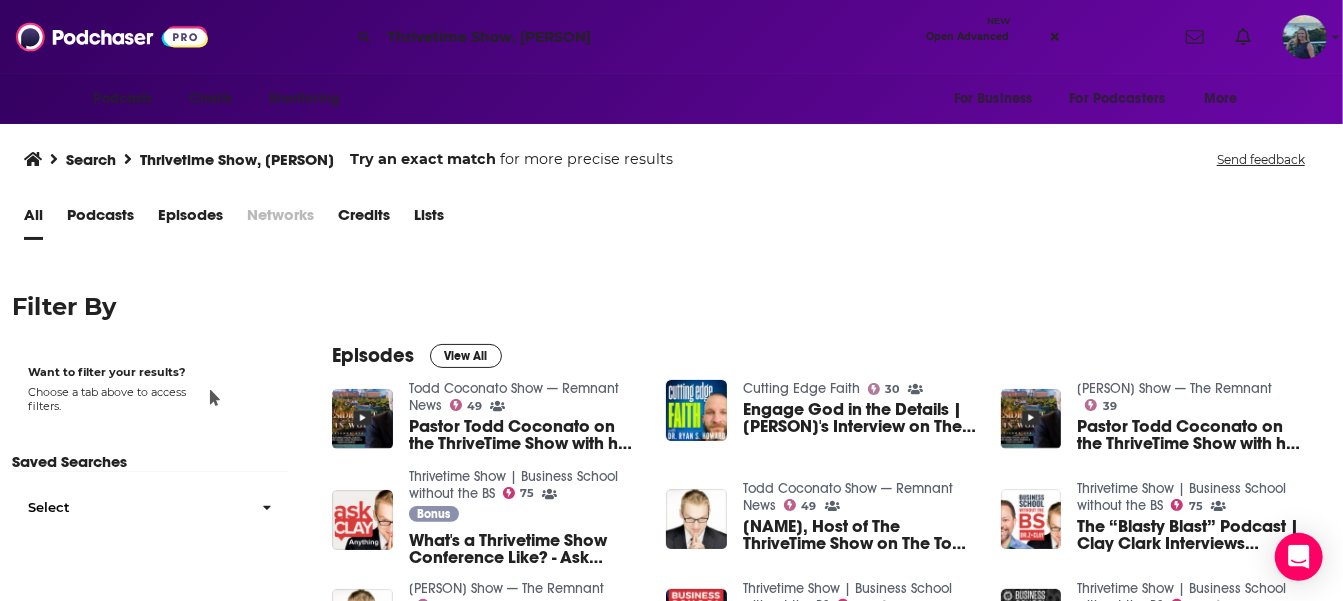 click on "[NAME], Host of The ThriveTime Show on The Todd Coconato Show -- The Remnant" at bounding box center [860, 535] 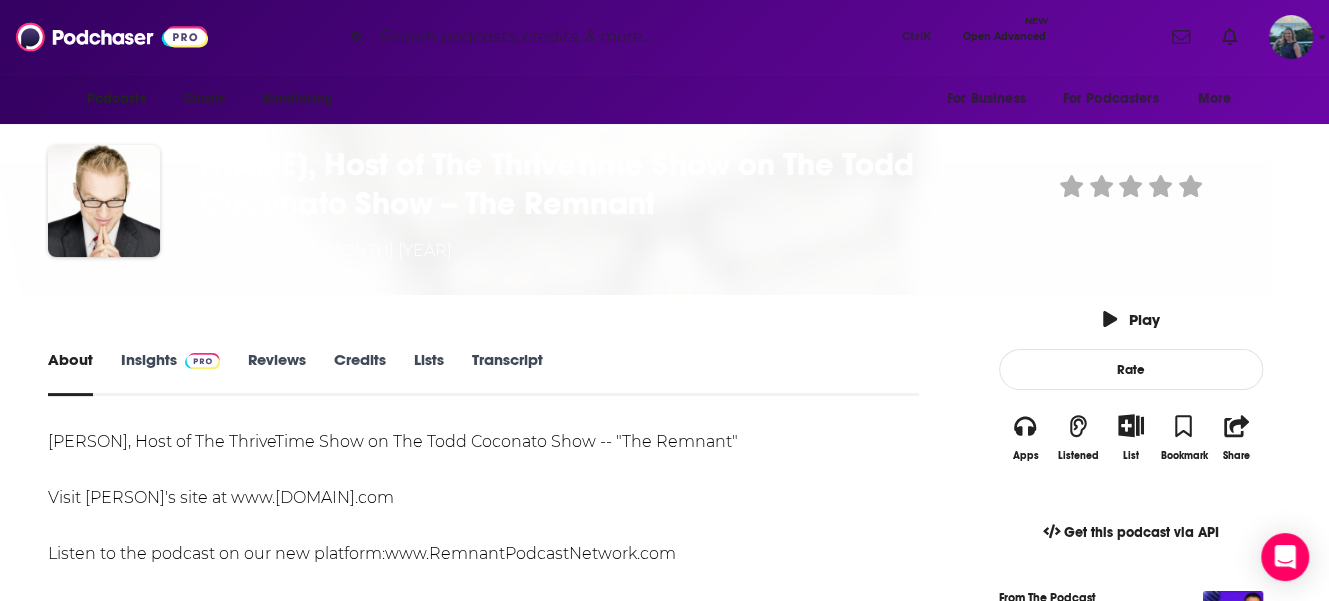 scroll, scrollTop: 100, scrollLeft: 0, axis: vertical 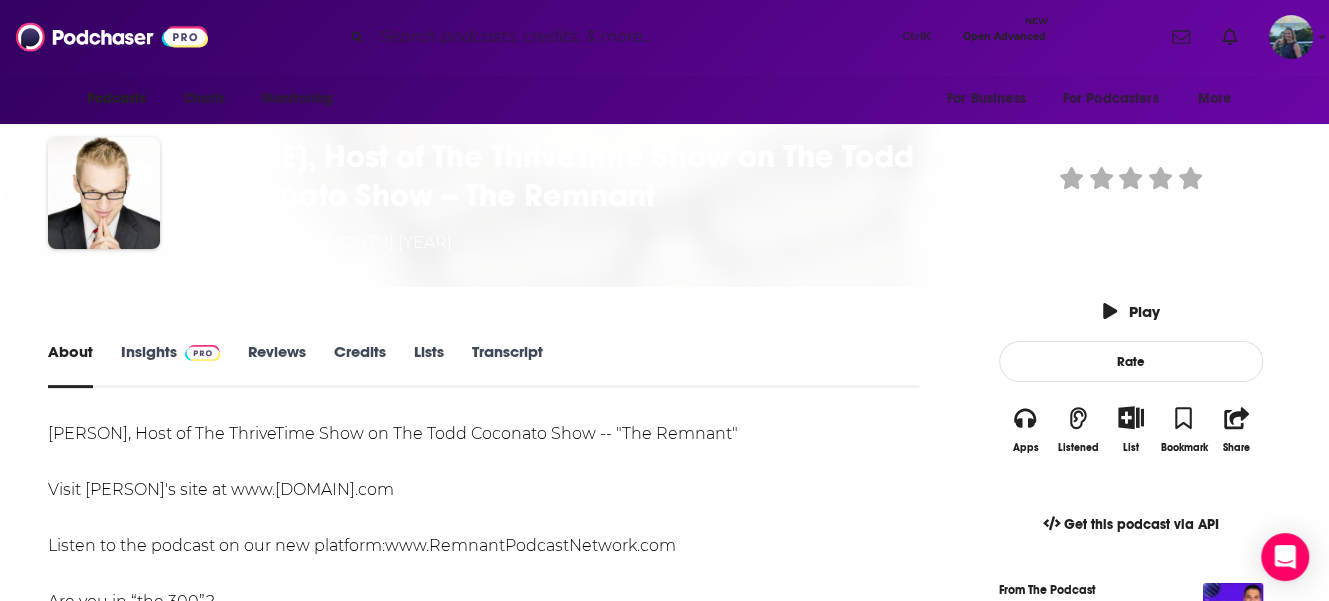 click on "www.toddcoconato.com/give" at bounding box center [483, 588] 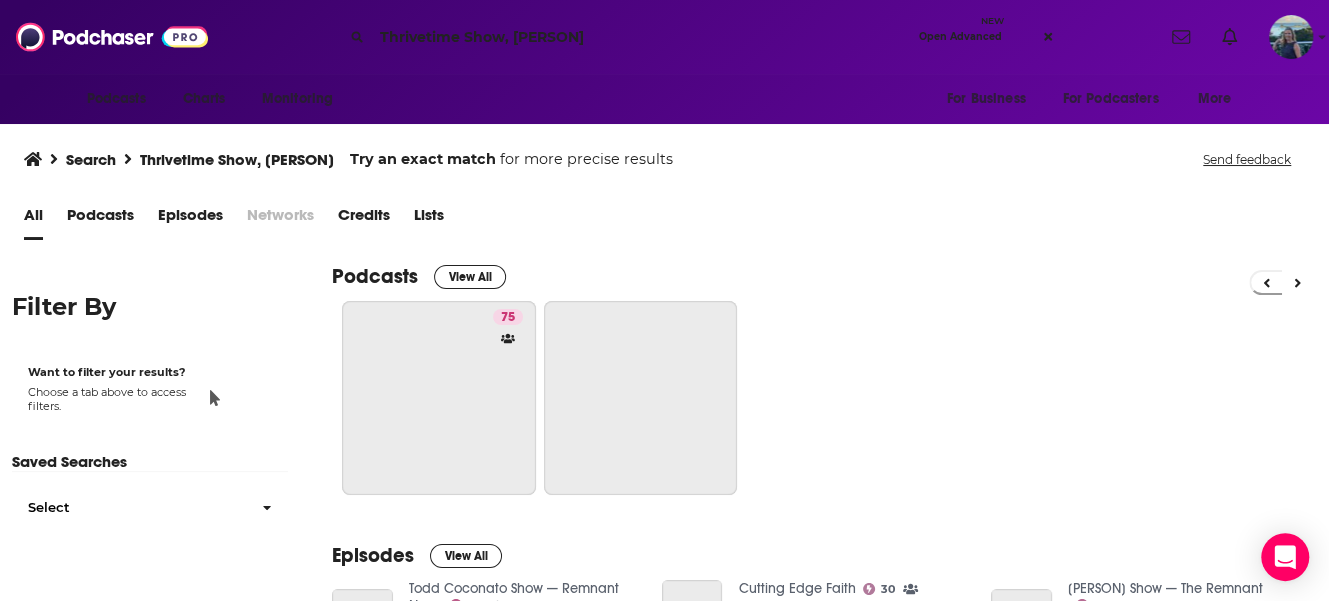 scroll, scrollTop: 0, scrollLeft: 0, axis: both 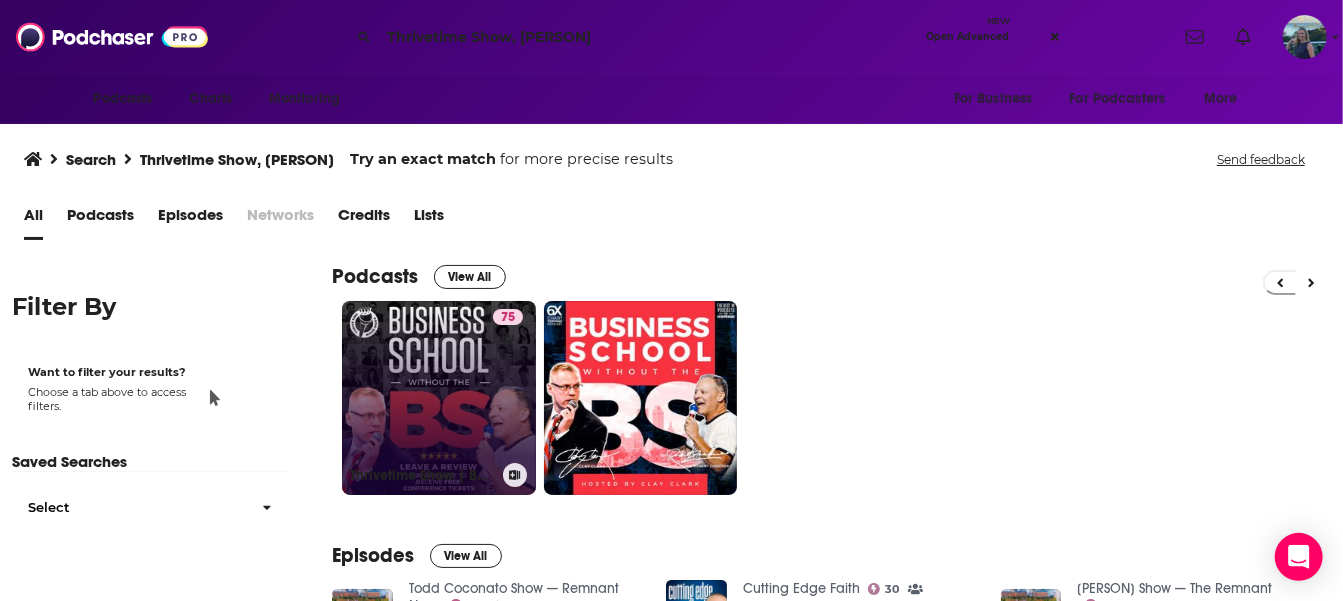 click on "75 Thrivetime Show | Business School without the BS" at bounding box center (439, 398) 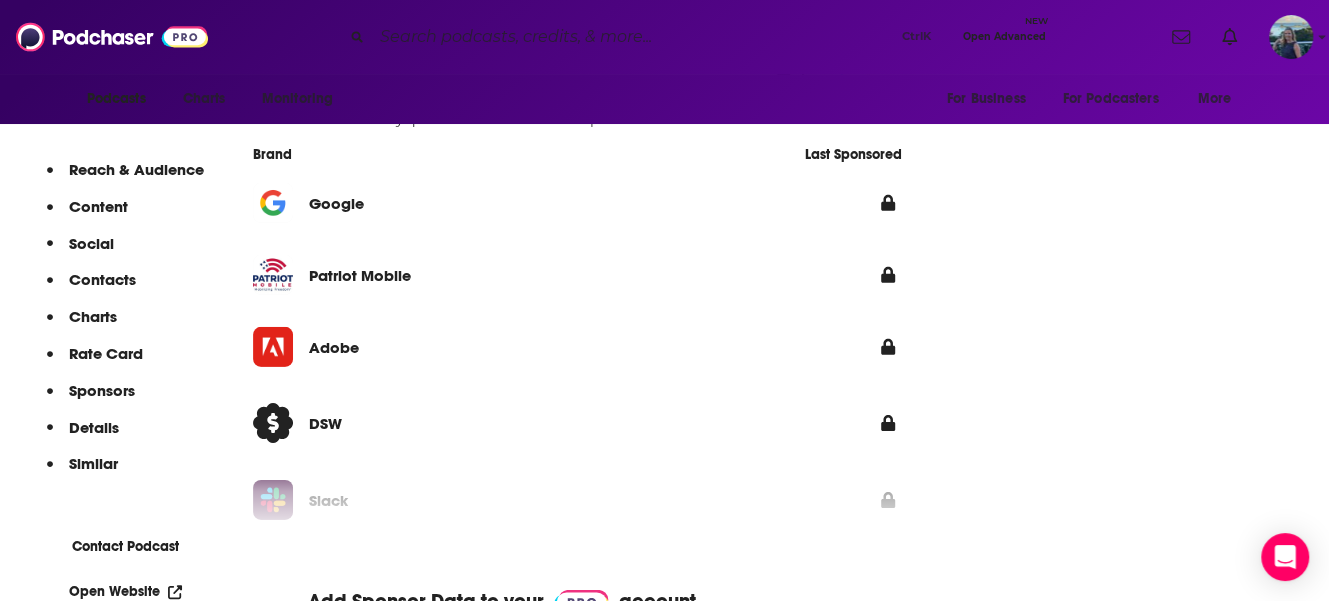 scroll, scrollTop: 3200, scrollLeft: 0, axis: vertical 